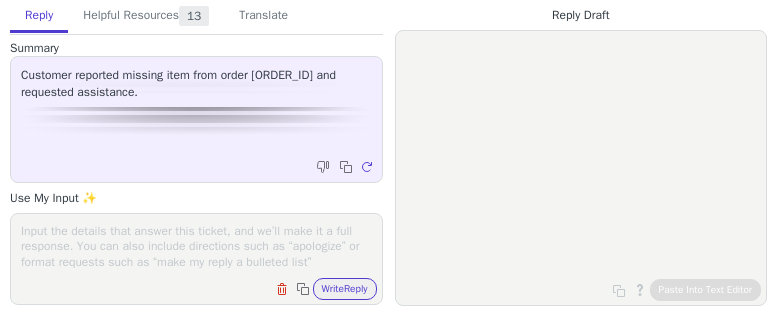 scroll, scrollTop: 0, scrollLeft: 0, axis: both 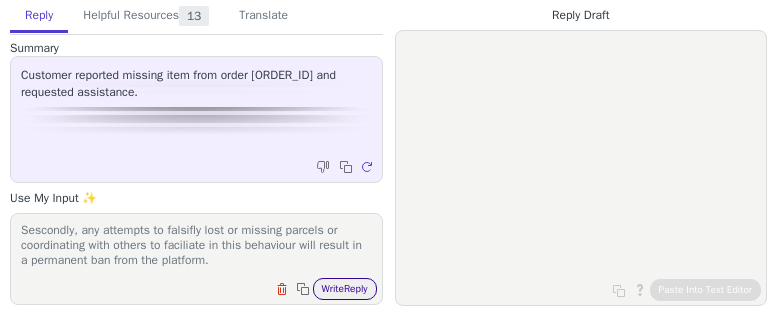 type on "We are unable to provide further assistance due to the amount of claims you've brogught to us. We've investigated your claims and are unable to provide further assistance here.
Sescondly, any attempts to falsifly lost or missing parcels or coordinating with others to faciliate in this behaviour will result in a permanent ban from the platform." 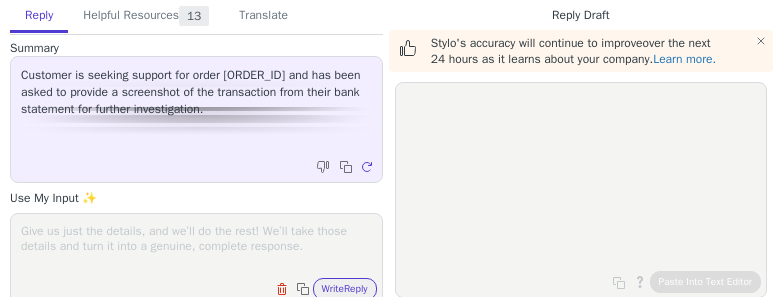 scroll, scrollTop: 0, scrollLeft: 0, axis: both 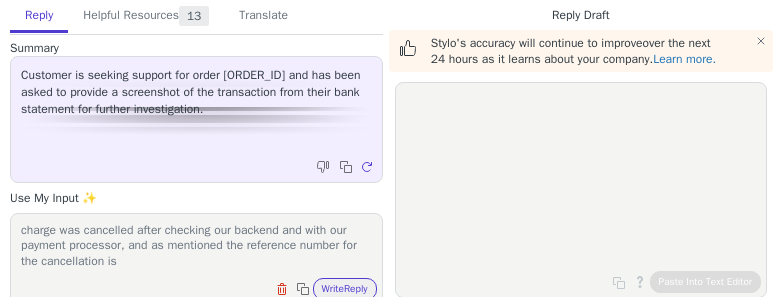 paste on "[NUMBER]" 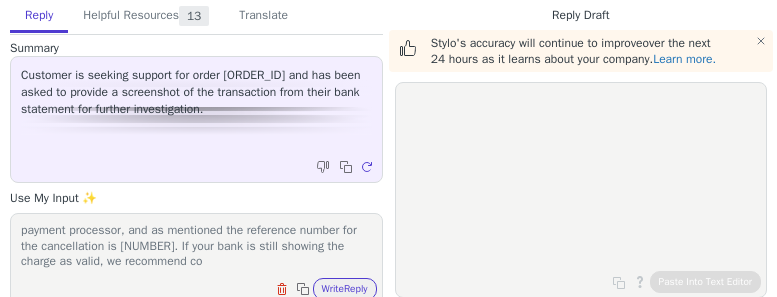 scroll, scrollTop: 31, scrollLeft: 0, axis: vertical 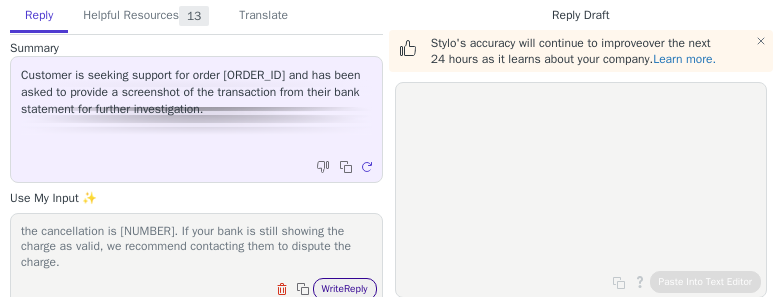type on "charge was cancelled after checking our backend and with our payment processor, and as mentioned the reference number for the cancellation is [NUMBER]. If your bank is still showing the charge as valid, we recommend contacting them to dispute the charge." 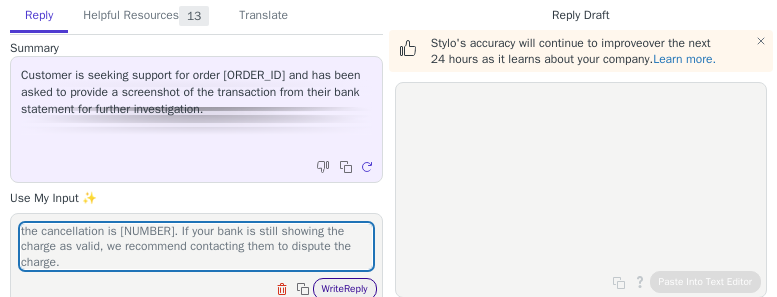 click on "Write  Reply" at bounding box center [345, 289] 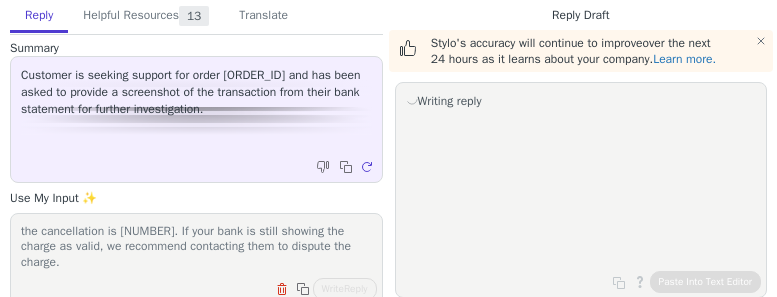 scroll, scrollTop: 10, scrollLeft: 0, axis: vertical 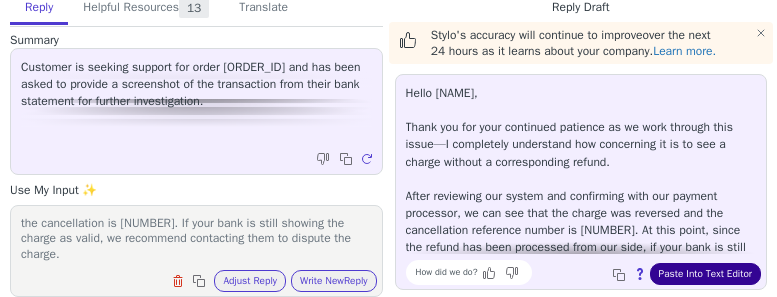 click on "Paste Into Text Editor" at bounding box center (705, 274) 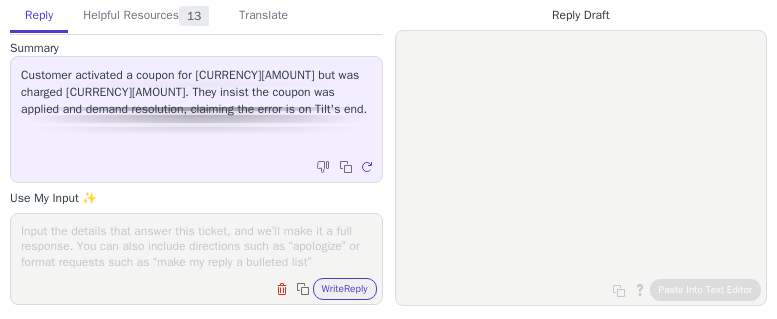 scroll, scrollTop: 0, scrollLeft: 0, axis: both 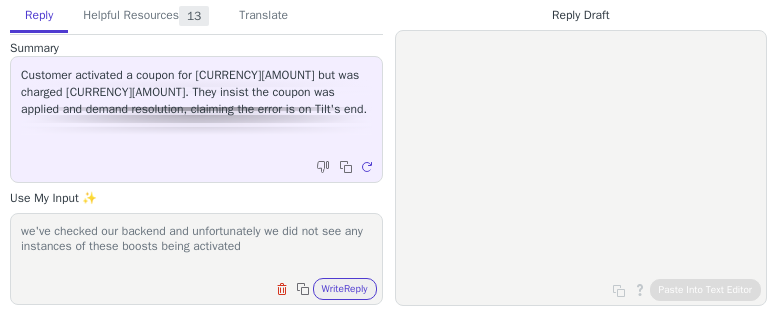 type on "we've checked our backend and unfortunately we did not see any instances of these boosts being activated" 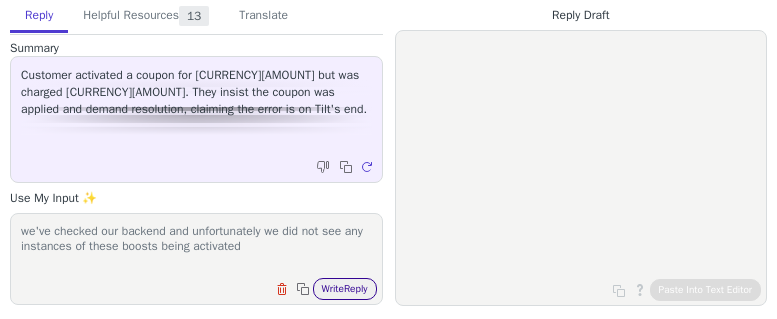 click on "Write  Reply" at bounding box center (345, 289) 